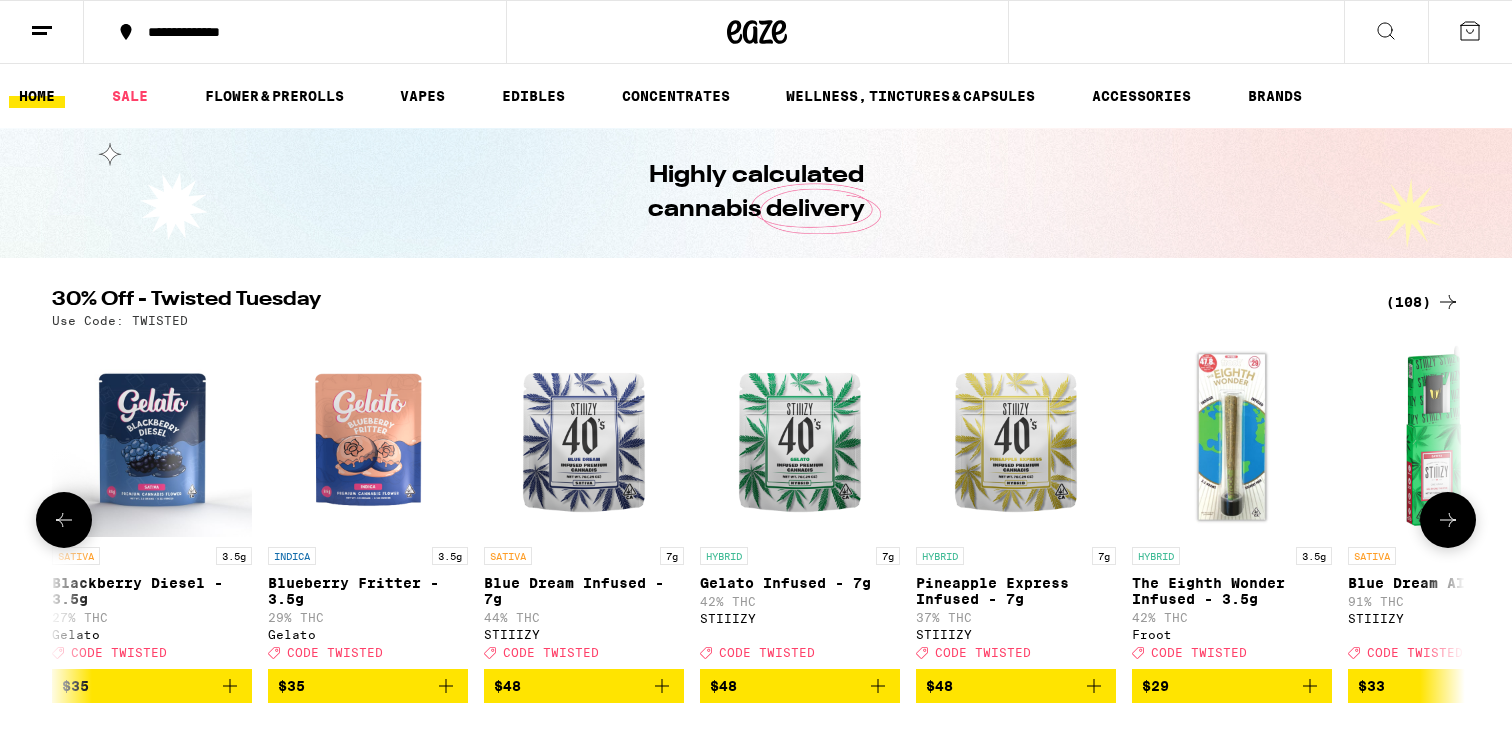 scroll, scrollTop: 0, scrollLeft: 0, axis: both 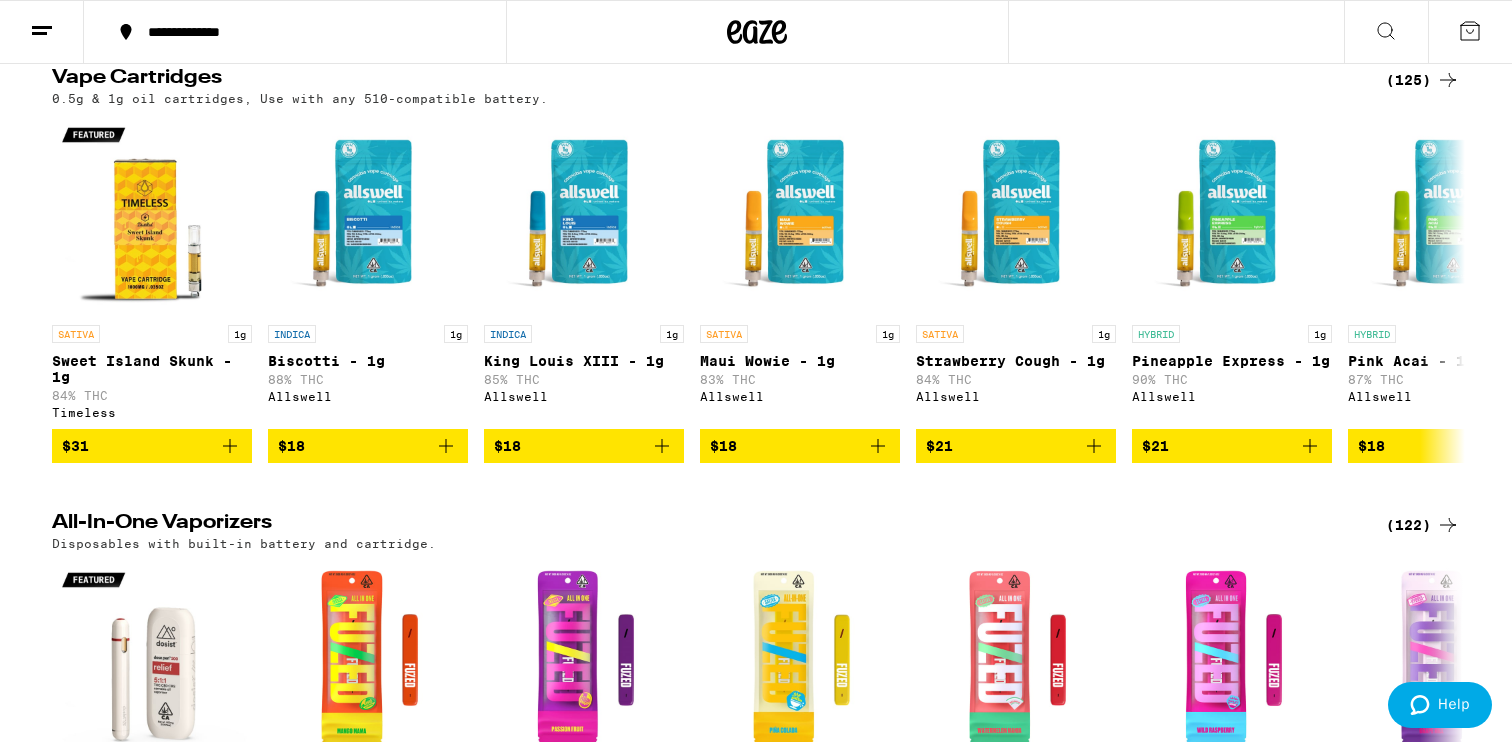 click on "$84.40 HOME SALE FLOWER & PREROLLS VAPES EDIBLES CONCENTRATES WELLNESS, TINCTURES & CAPSULES ACCESSORIES BRANDS Highly calculated cannabis delivery 30% Off - Twisted Tuesday (108) Use Code: TWISTED SATIVA 3.5g Blackberry Diesel - 3.5g 27% THC Gelato Deal Created with Sketch. CODE TWISTED $35 INDICA 3.5g Blueberry Fritter - 3.5g 29% THC Gelato Deal Created with Sketch. CODE TWISTED $35 SATIVA 7g Blue Dream Infused - 7g 44% THC STIIIZY Deal Created with Sketch. CODE TWISTED $48 HYBRID 7g Gelato Infused - 7g 42% THC STIIIZY Deal Created with Sketch. CODE TWISTED $48 HYBRID 7g Pineapple Express Infused - 7g 37% THC STIIIZY Deal Created with Sketch. CODE TWISTED $48 HYBRID 3.5g The Eighth Wonder Infused - 3.5g 42% THC Froot Deal Created with Sketch. CODE TWISTED $29 SATIVA 1g Blue Dream AIO - 1g 91% THC STIIIZY Deal Created with Sketch. CODE TWISTED $33 INDICA 1g OG Kush AIO - 1g 86% THC STIIIZY Deal Created with Sketch. CODE TWISTED $33 HYBRID PassionFruit Punch Pride Gummies 100mg THC Deal" at bounding box center (756, 2185) 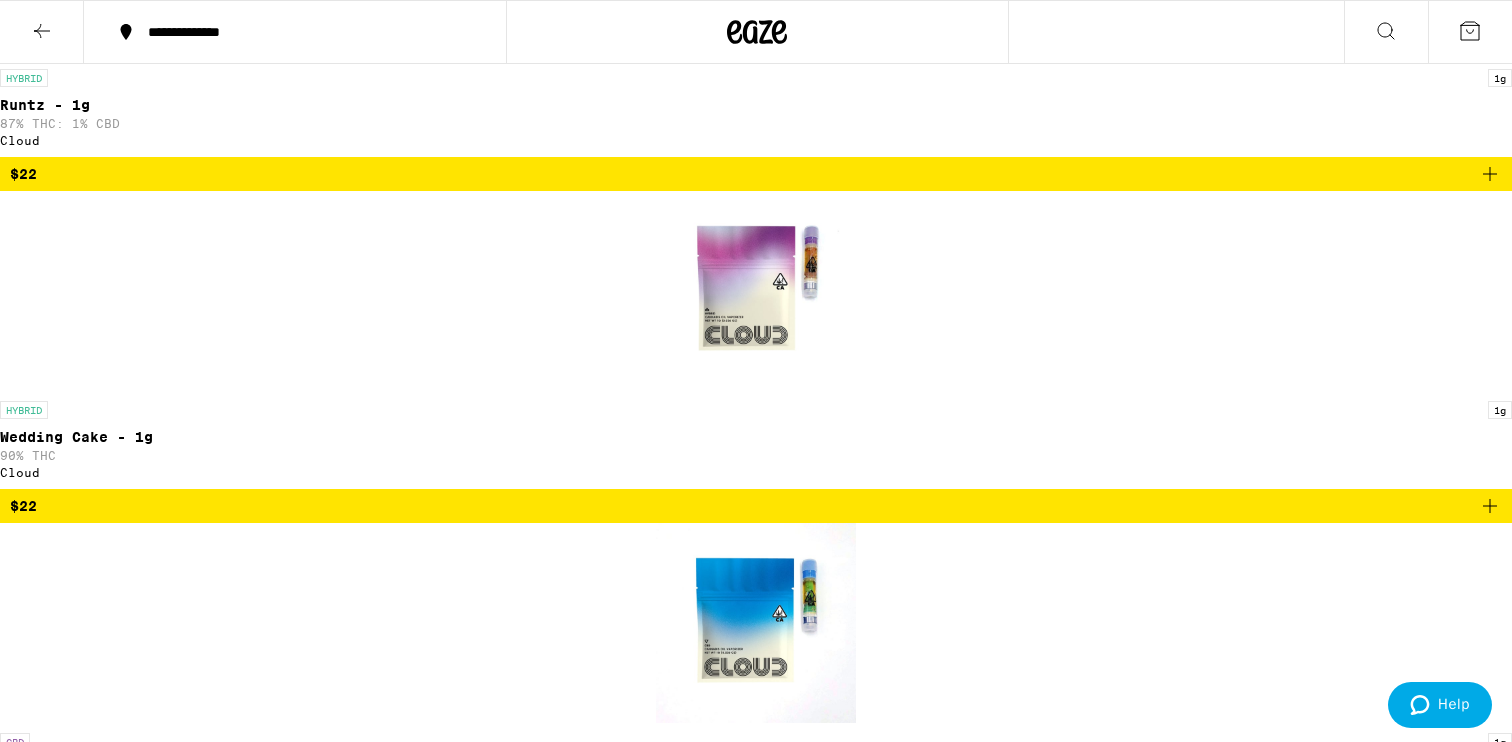 scroll, scrollTop: 7589, scrollLeft: 0, axis: vertical 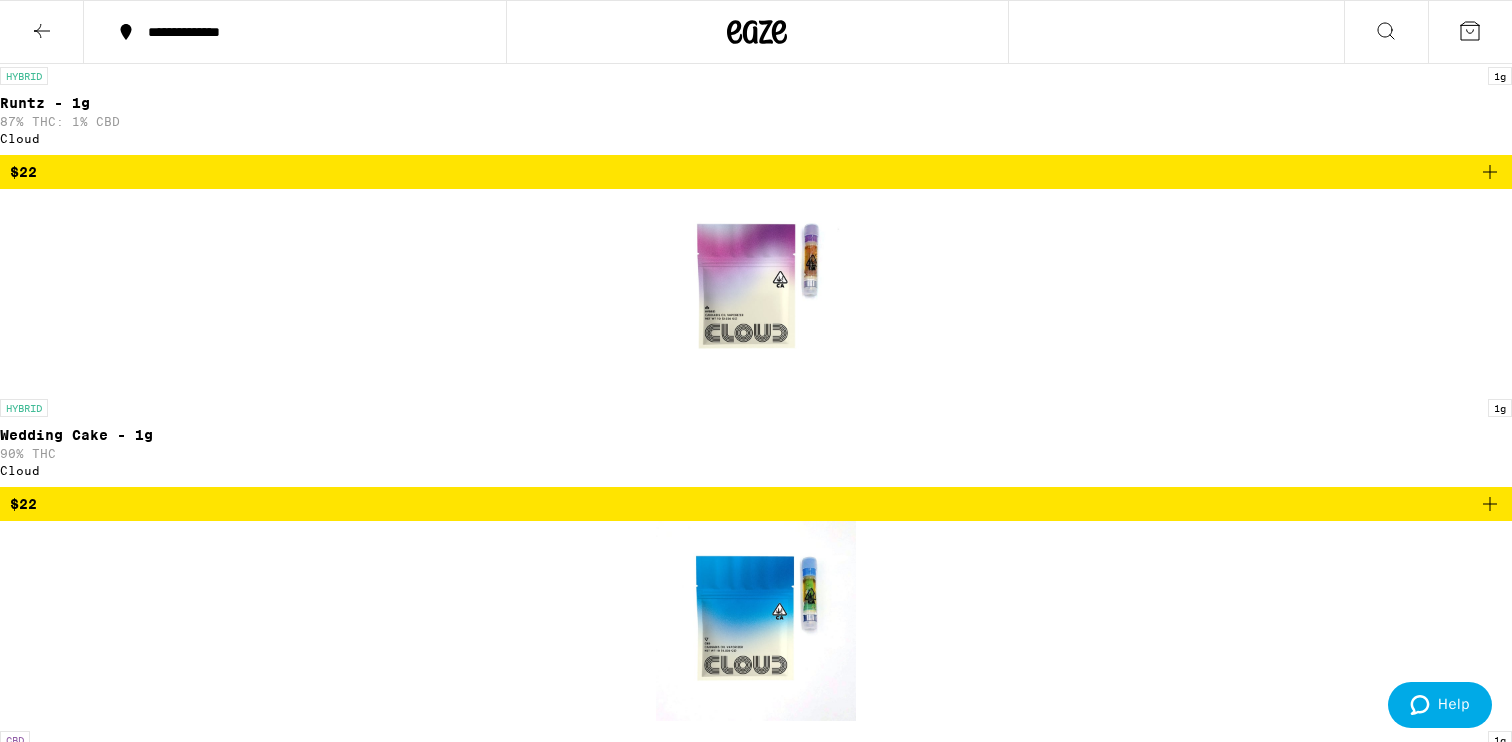 click 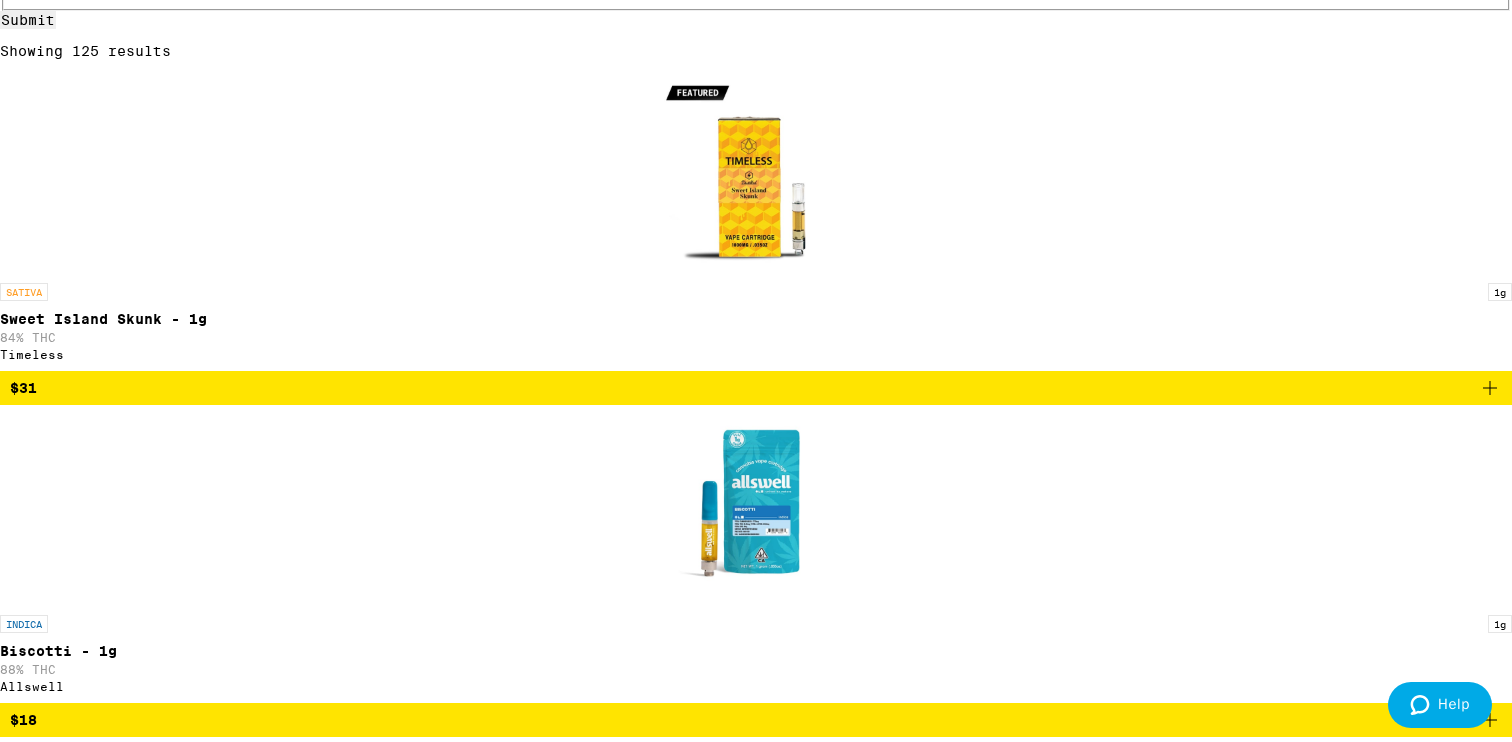 scroll, scrollTop: 0, scrollLeft: 0, axis: both 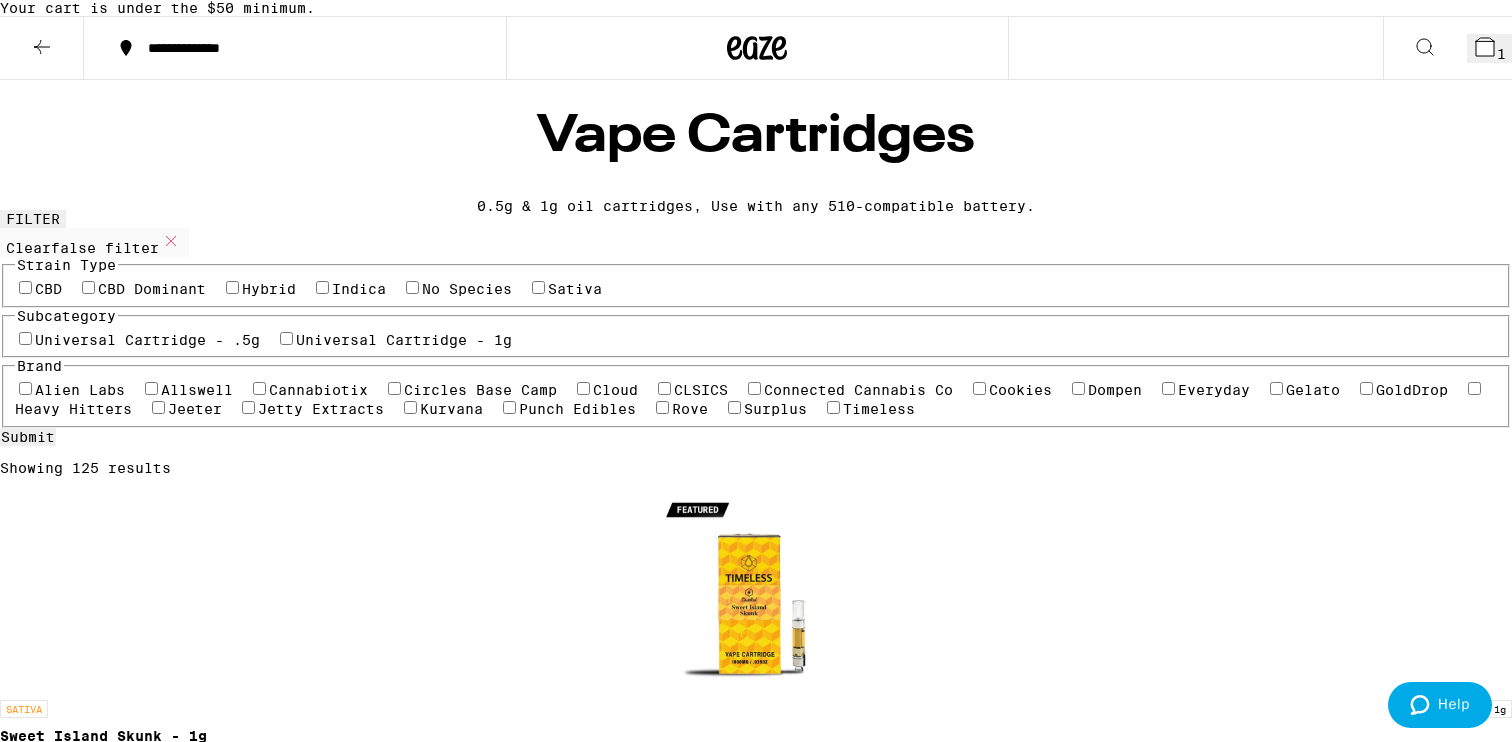 click 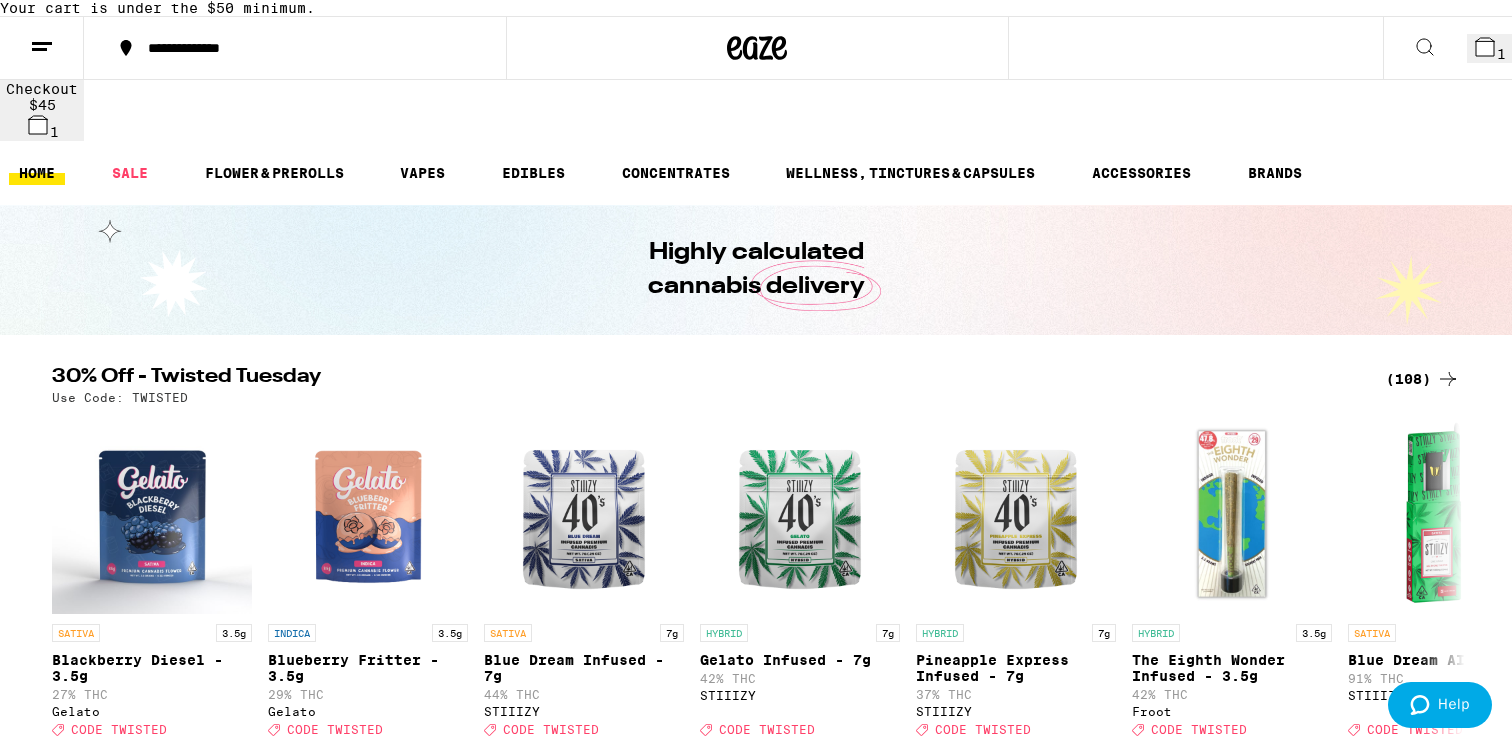 click at bounding box center [800, 977] 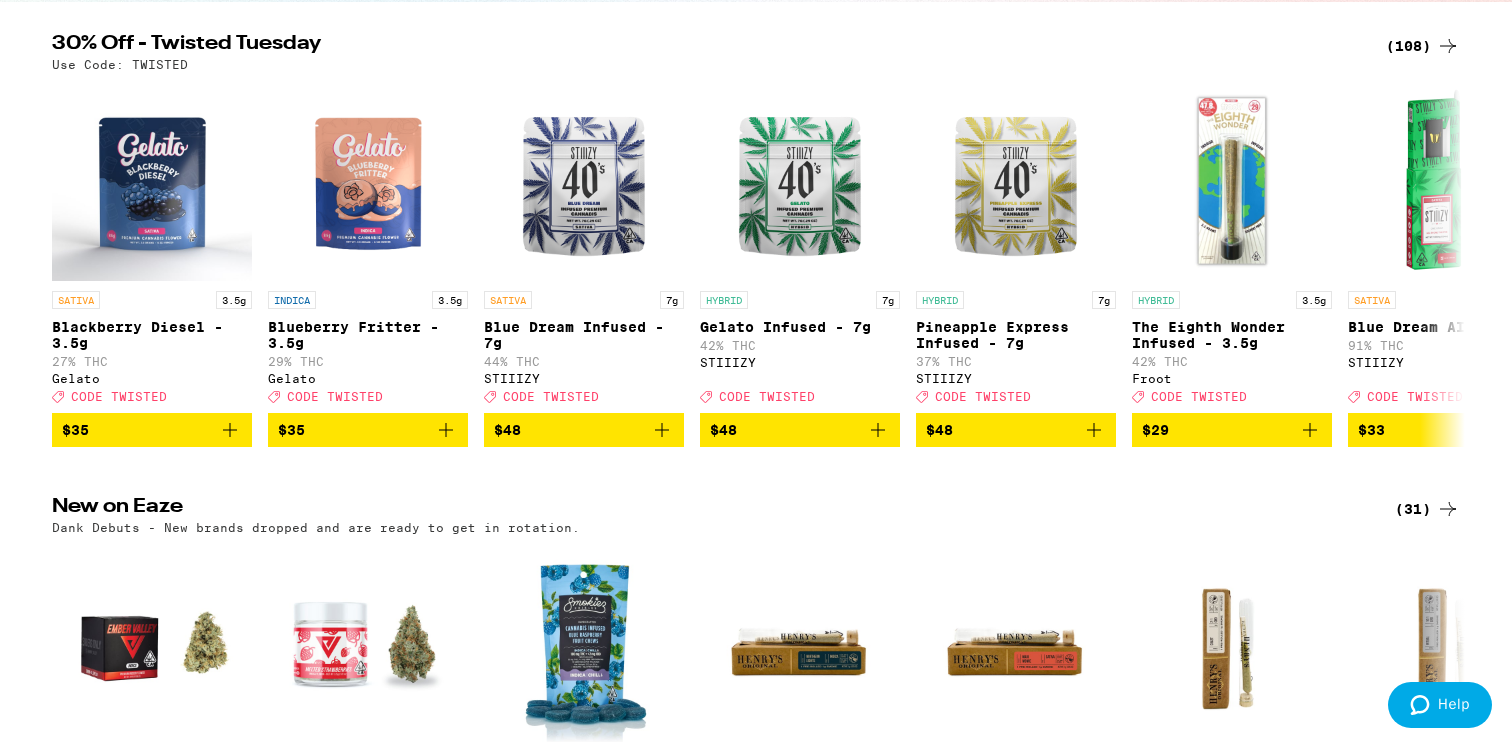 scroll, scrollTop: 3594, scrollLeft: 0, axis: vertical 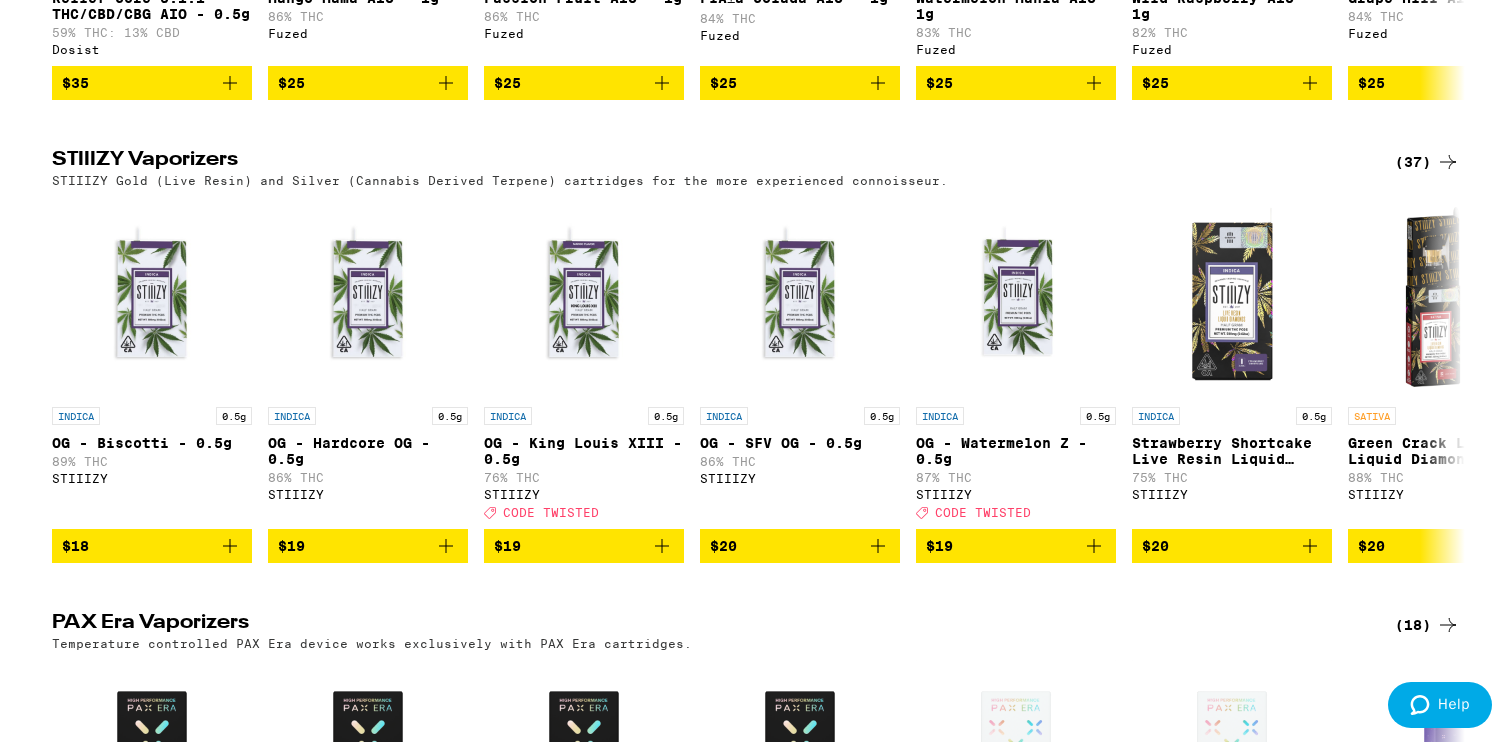 click 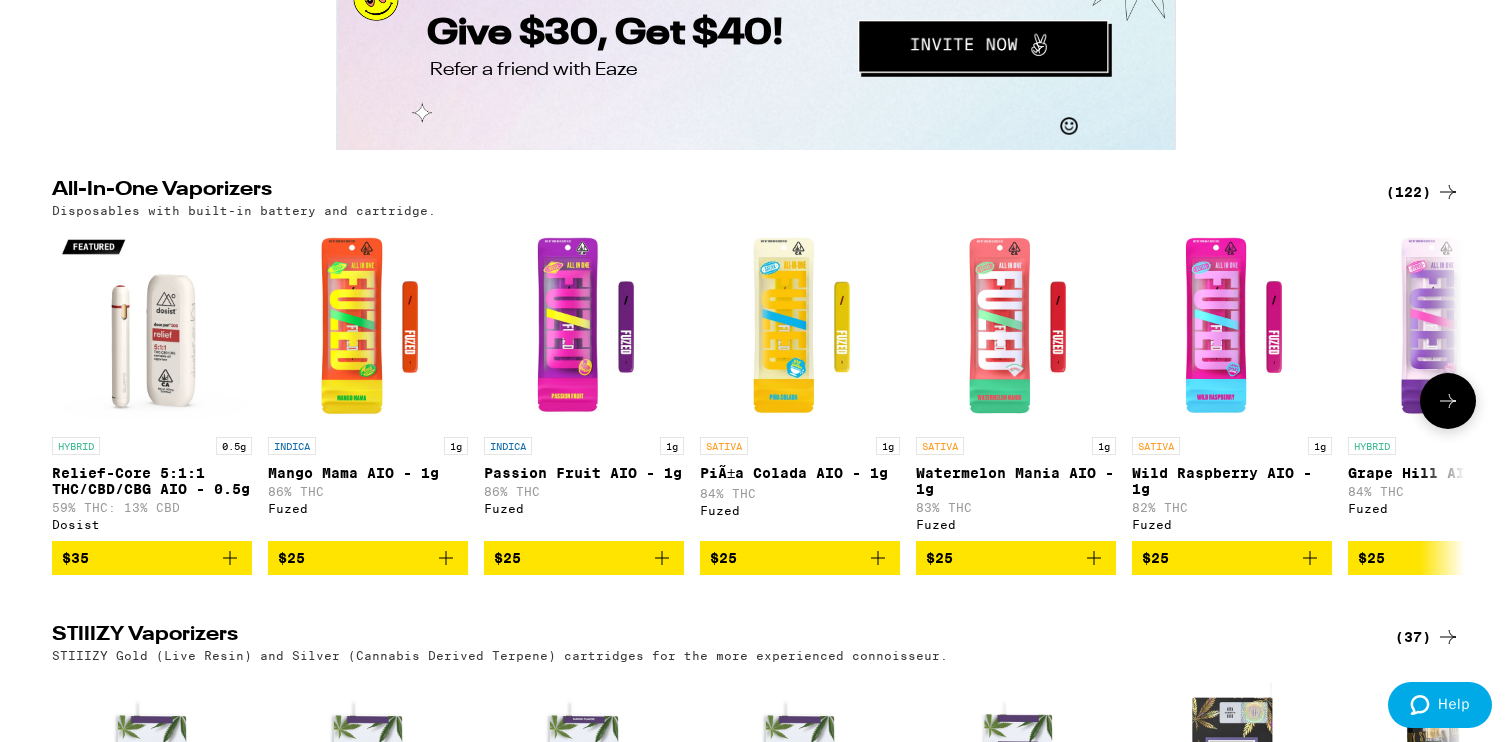 scroll, scrollTop: 3113, scrollLeft: 0, axis: vertical 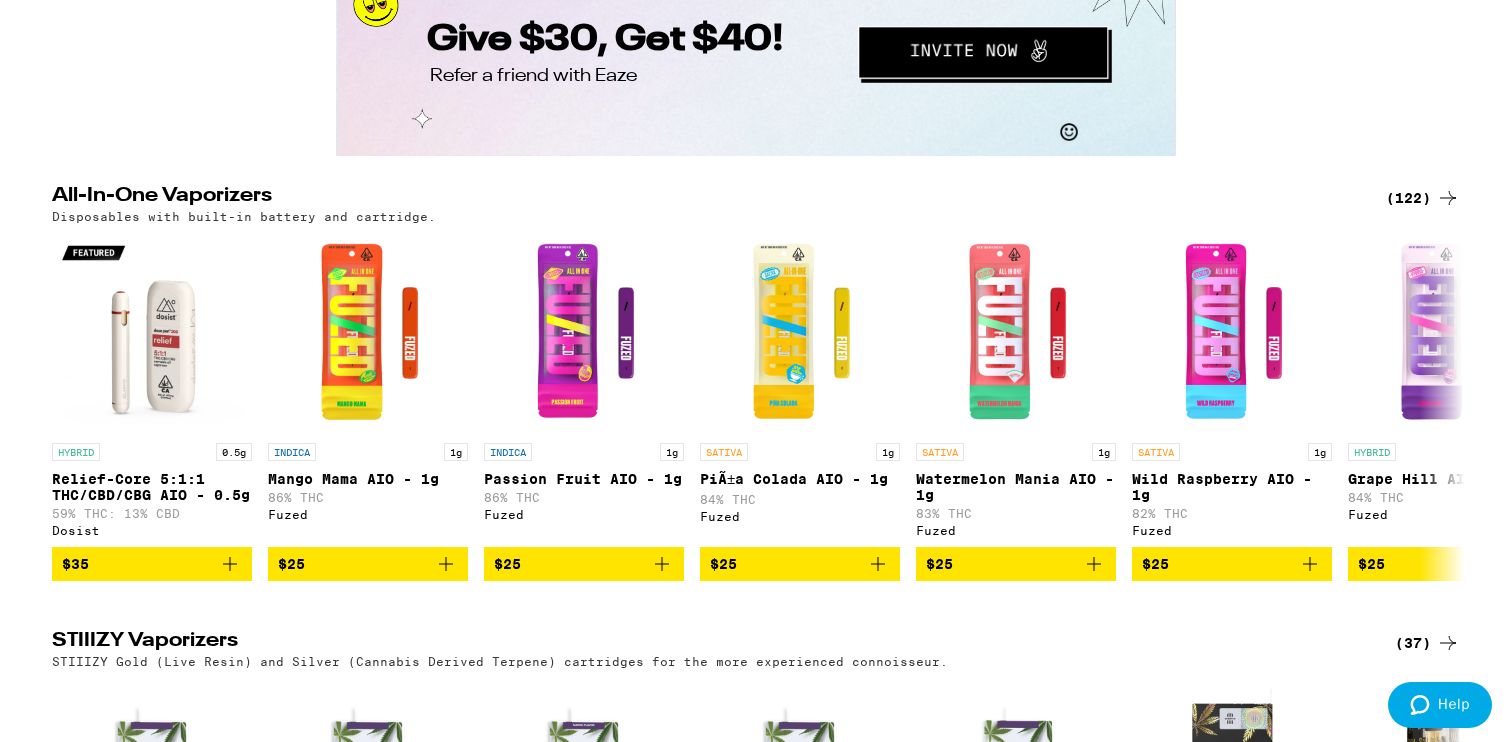 click on "(122)" at bounding box center (1423, 198) 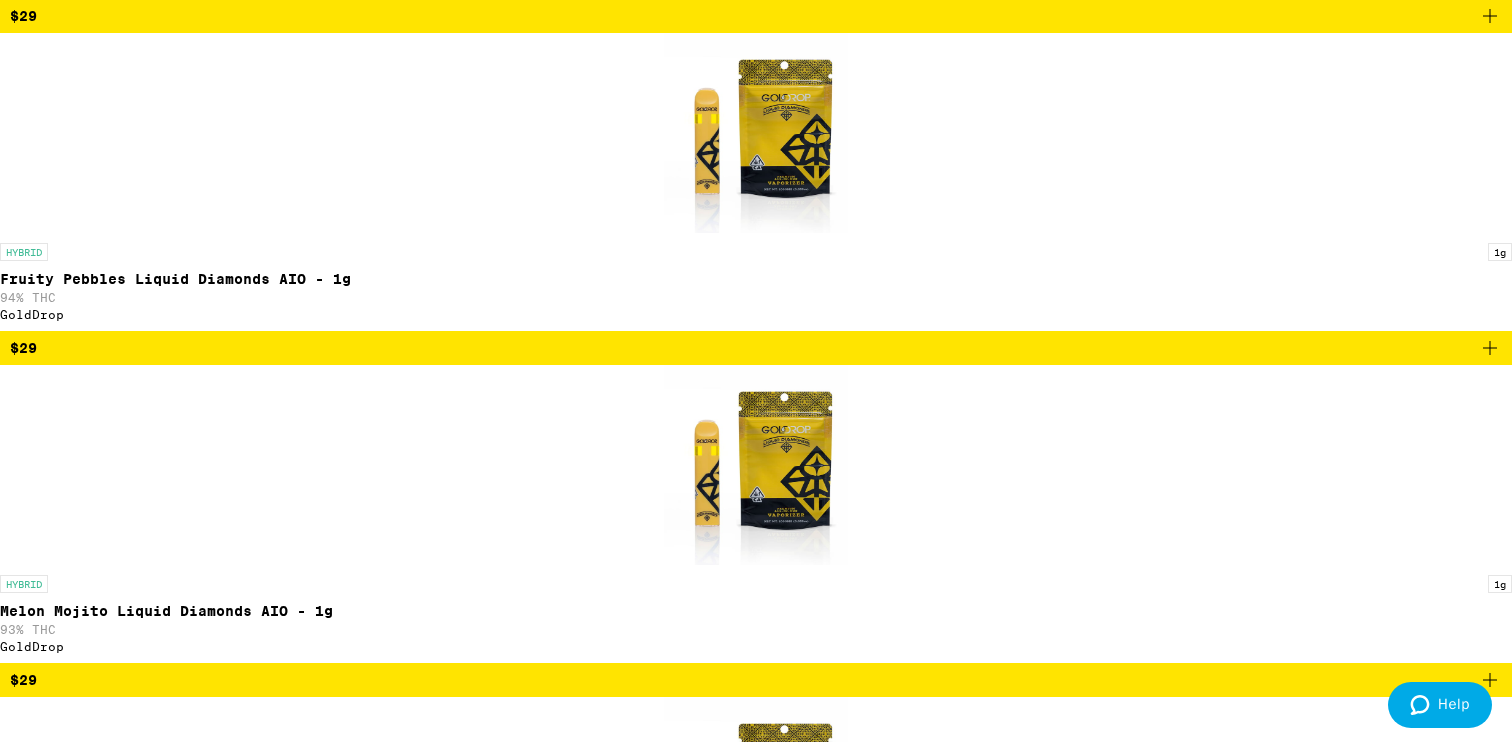 scroll, scrollTop: 6066, scrollLeft: 0, axis: vertical 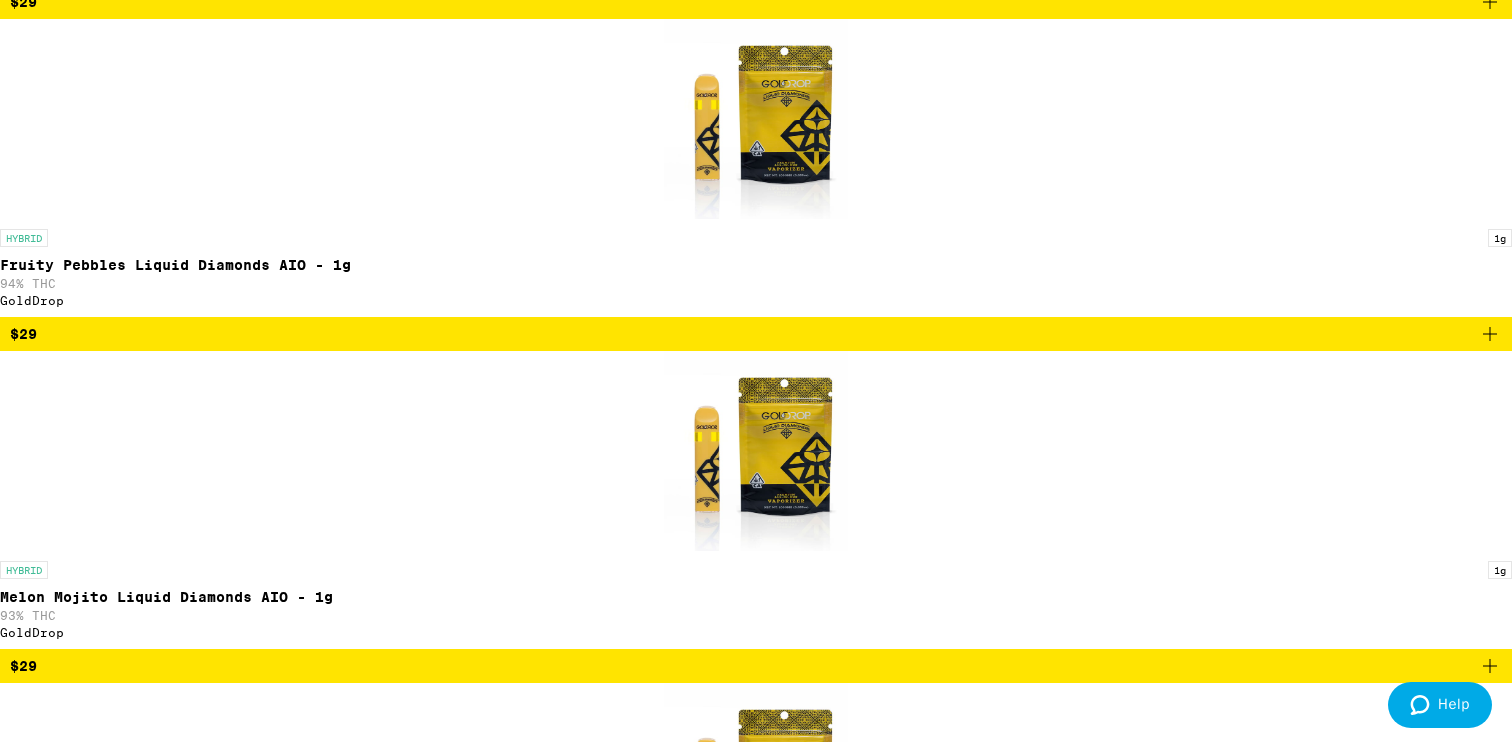 click 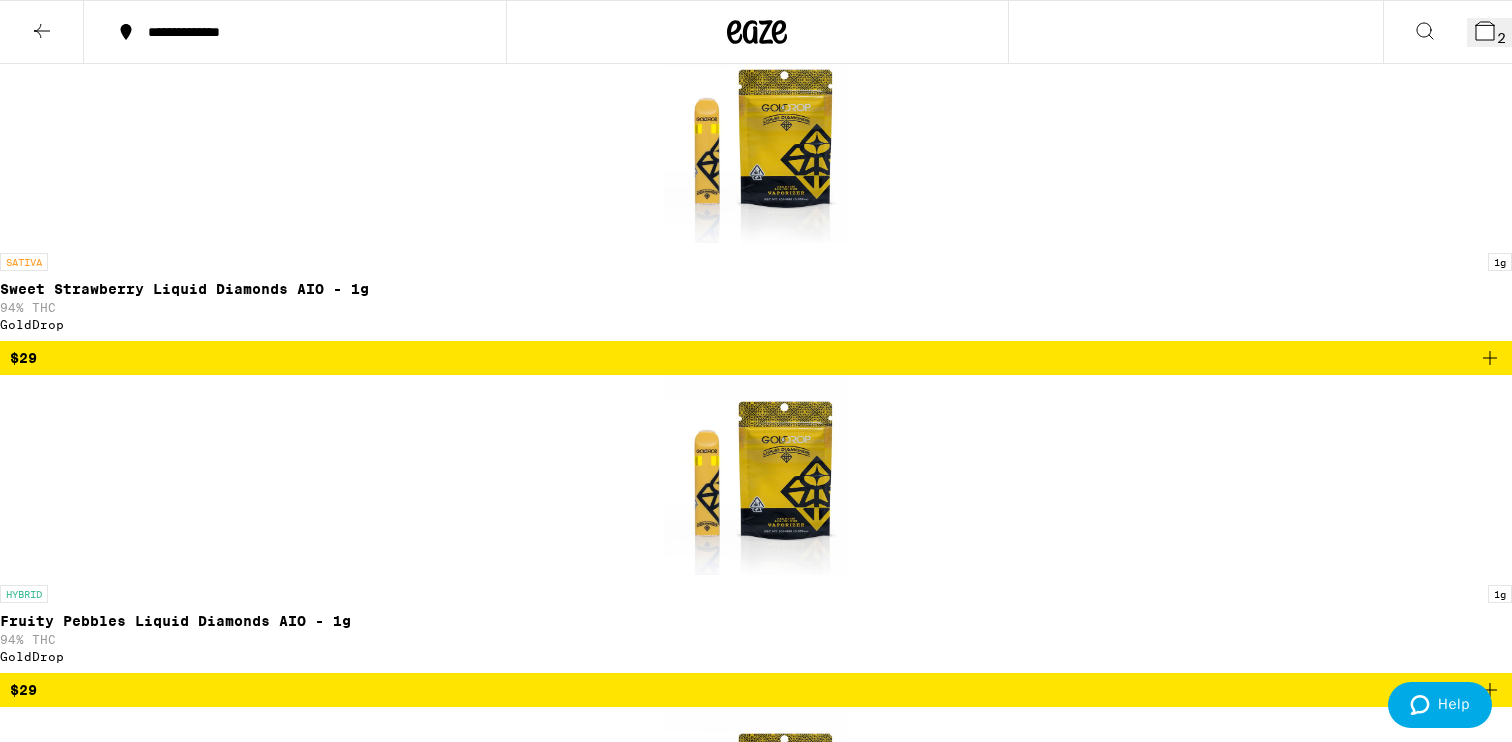 scroll, scrollTop: 5677, scrollLeft: 0, axis: vertical 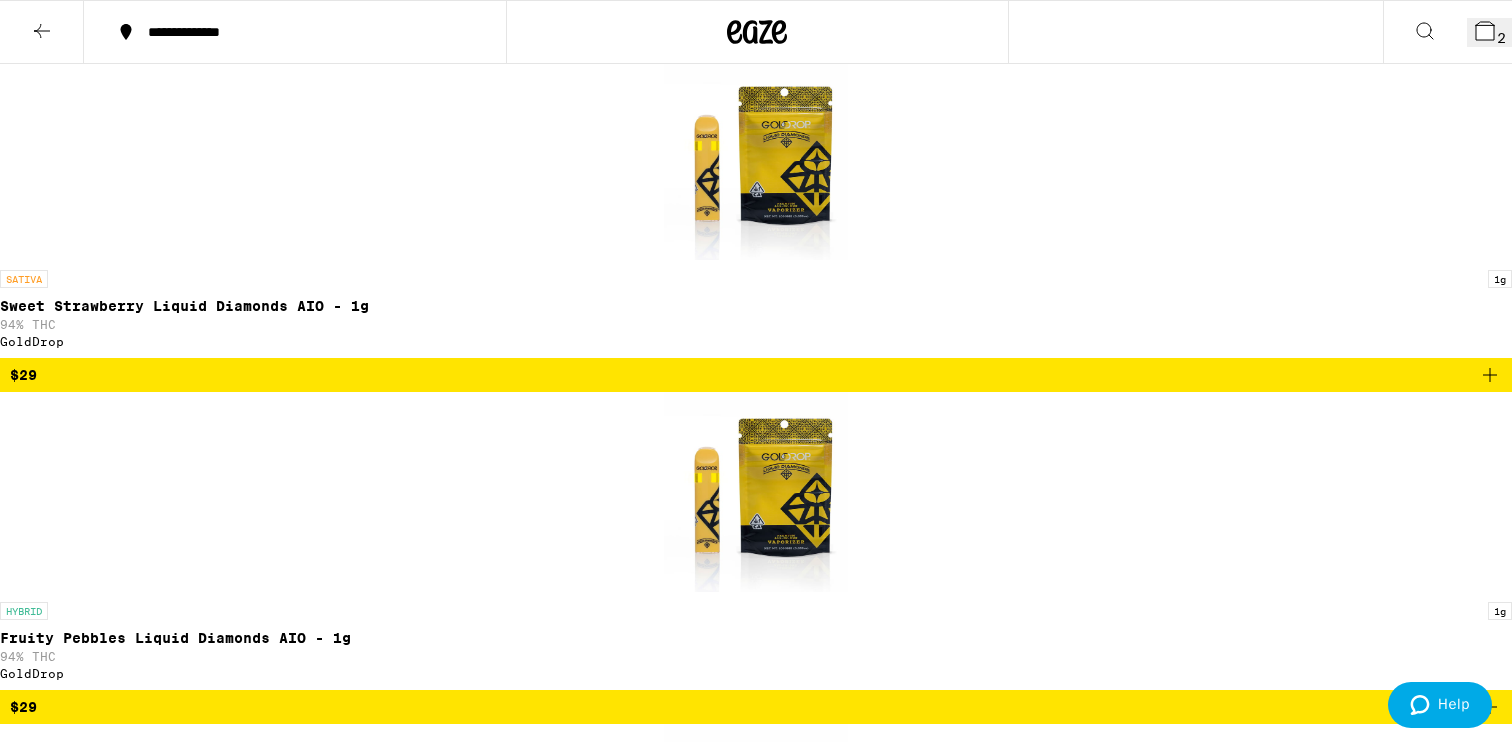 click on "2" at bounding box center (1501, 38) 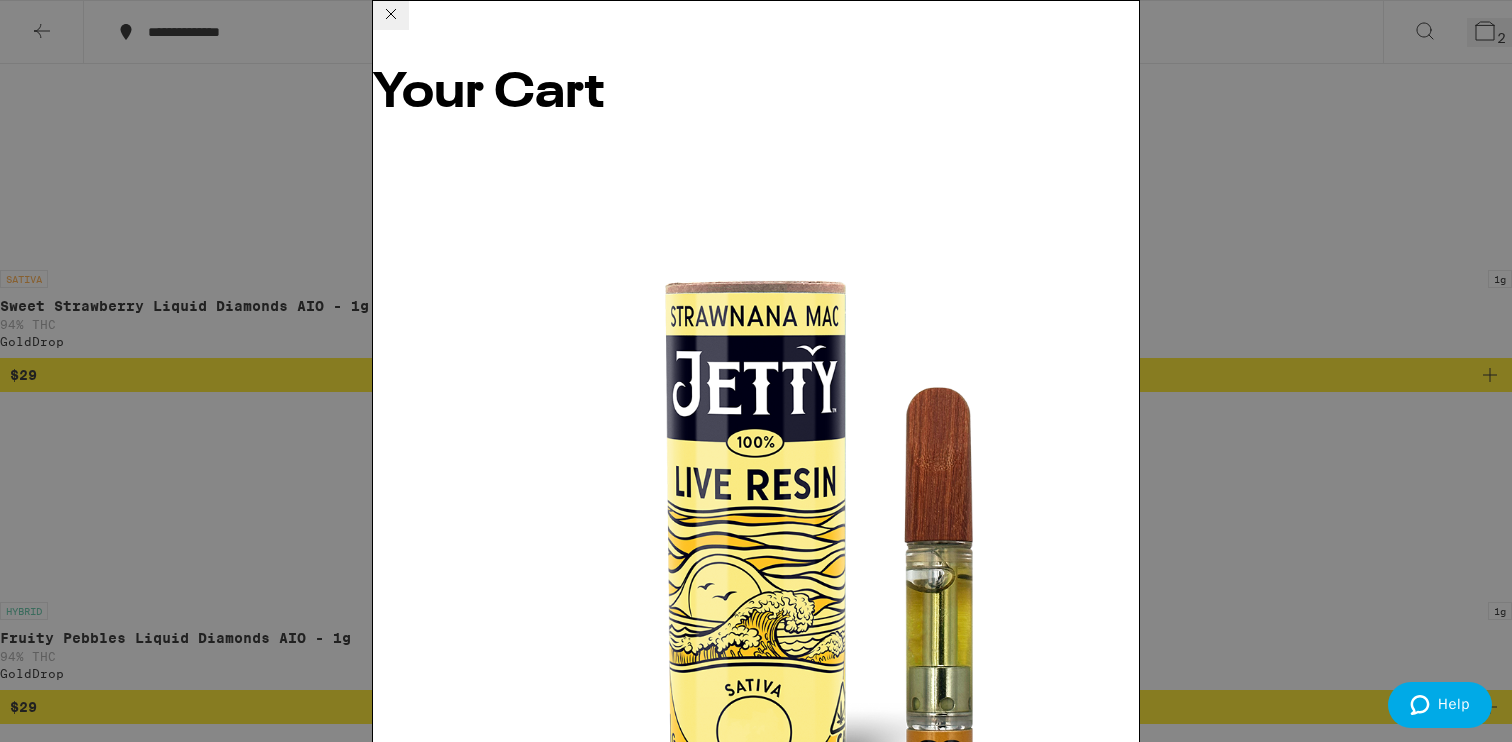click on "Apply Promo" at bounding box center [428, 2233] 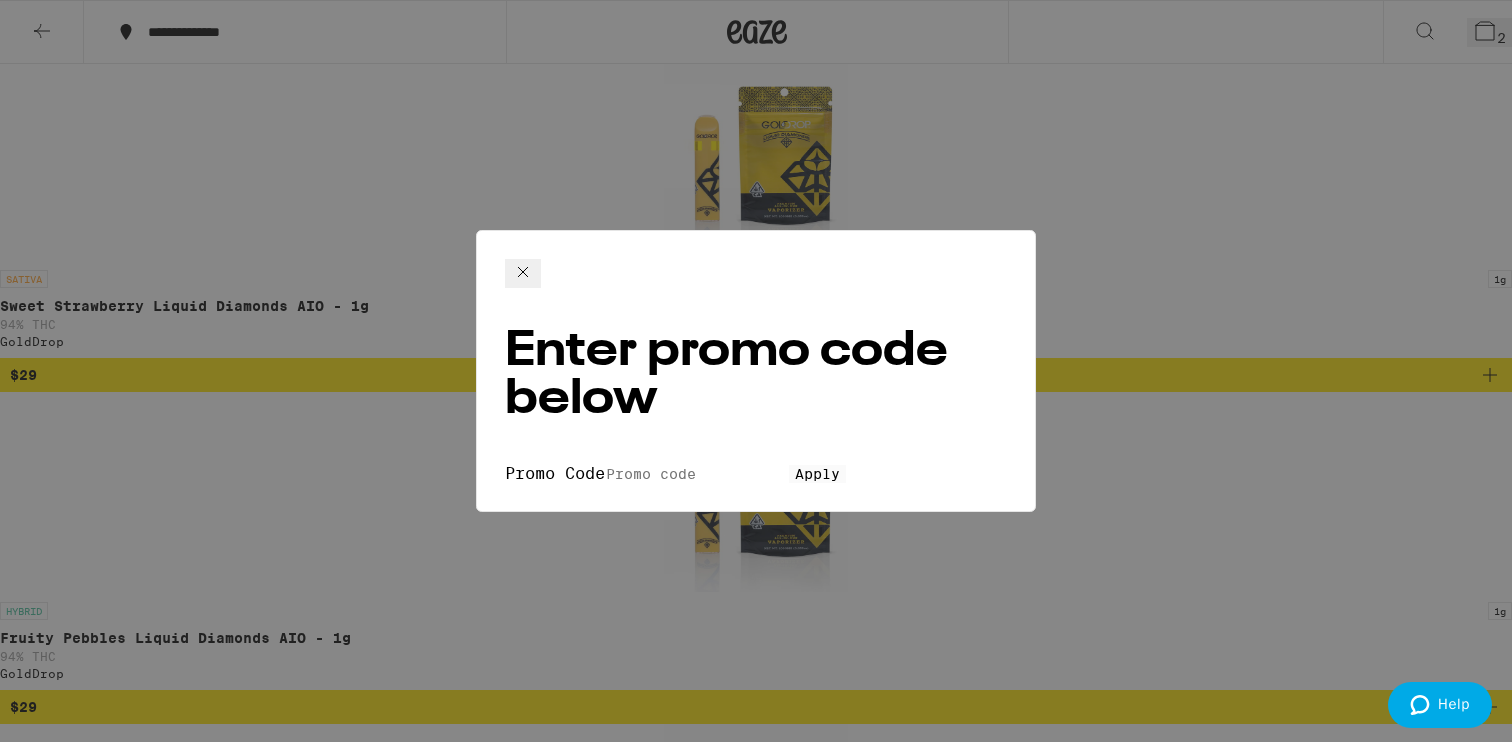 click on "Promo Code" at bounding box center [697, 474] 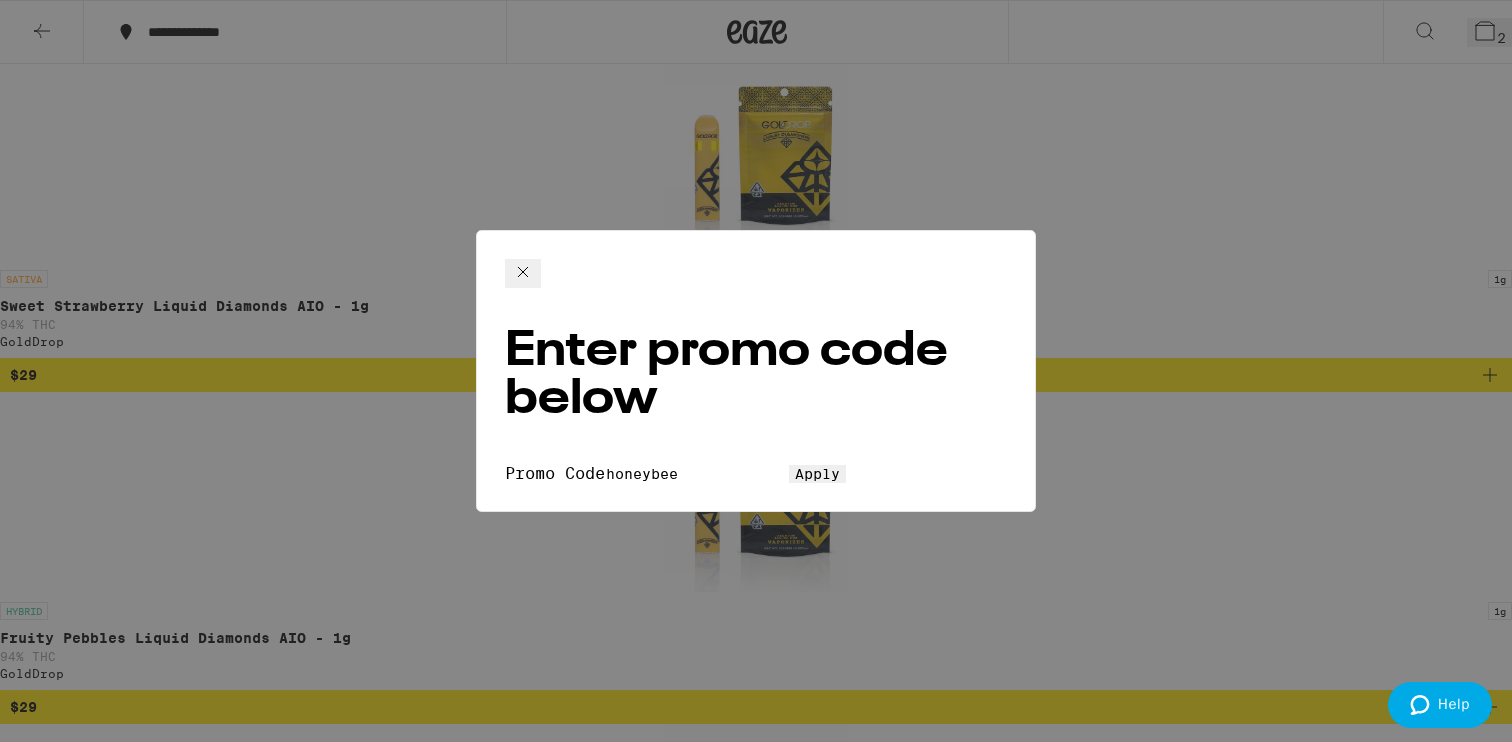 type on "honeybee" 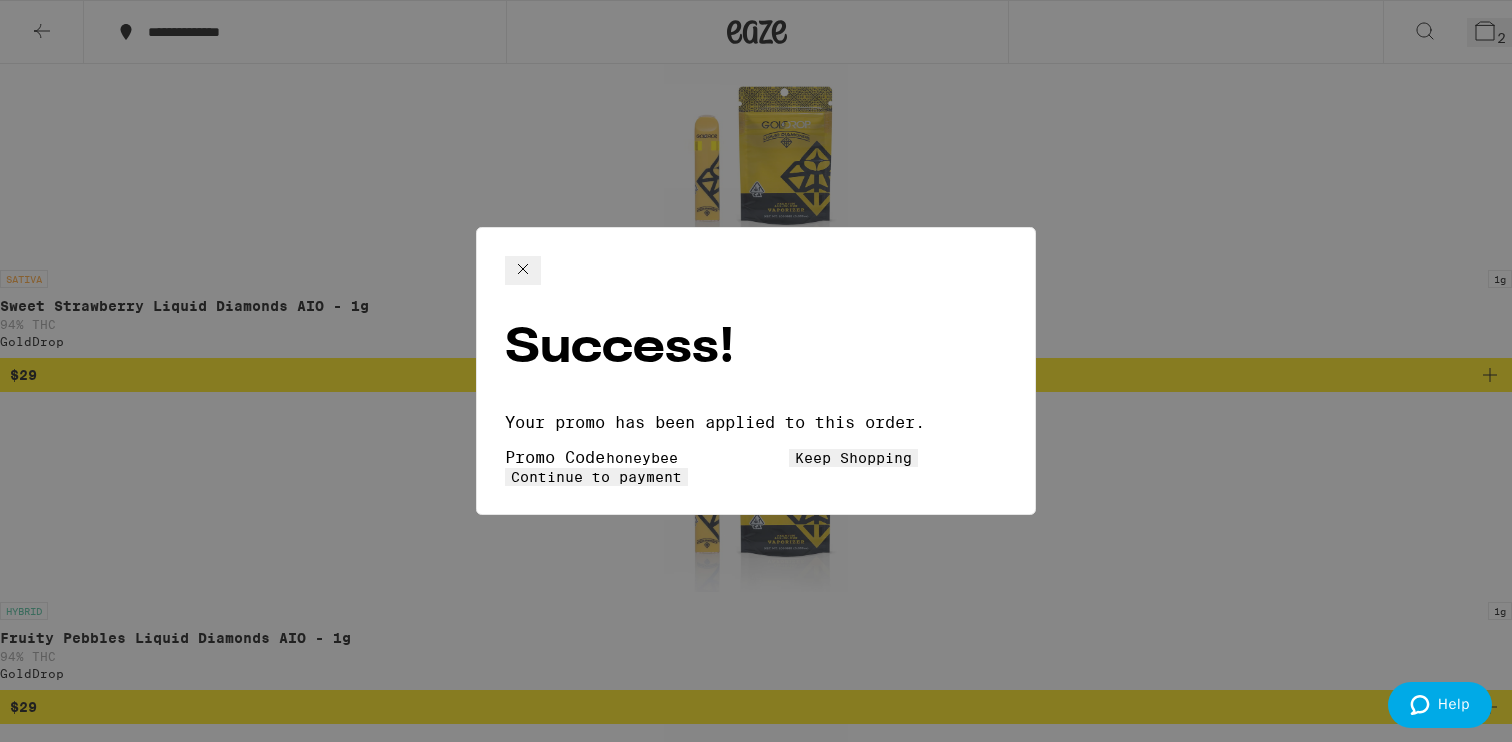 click on "Continue to payment" at bounding box center [596, 477] 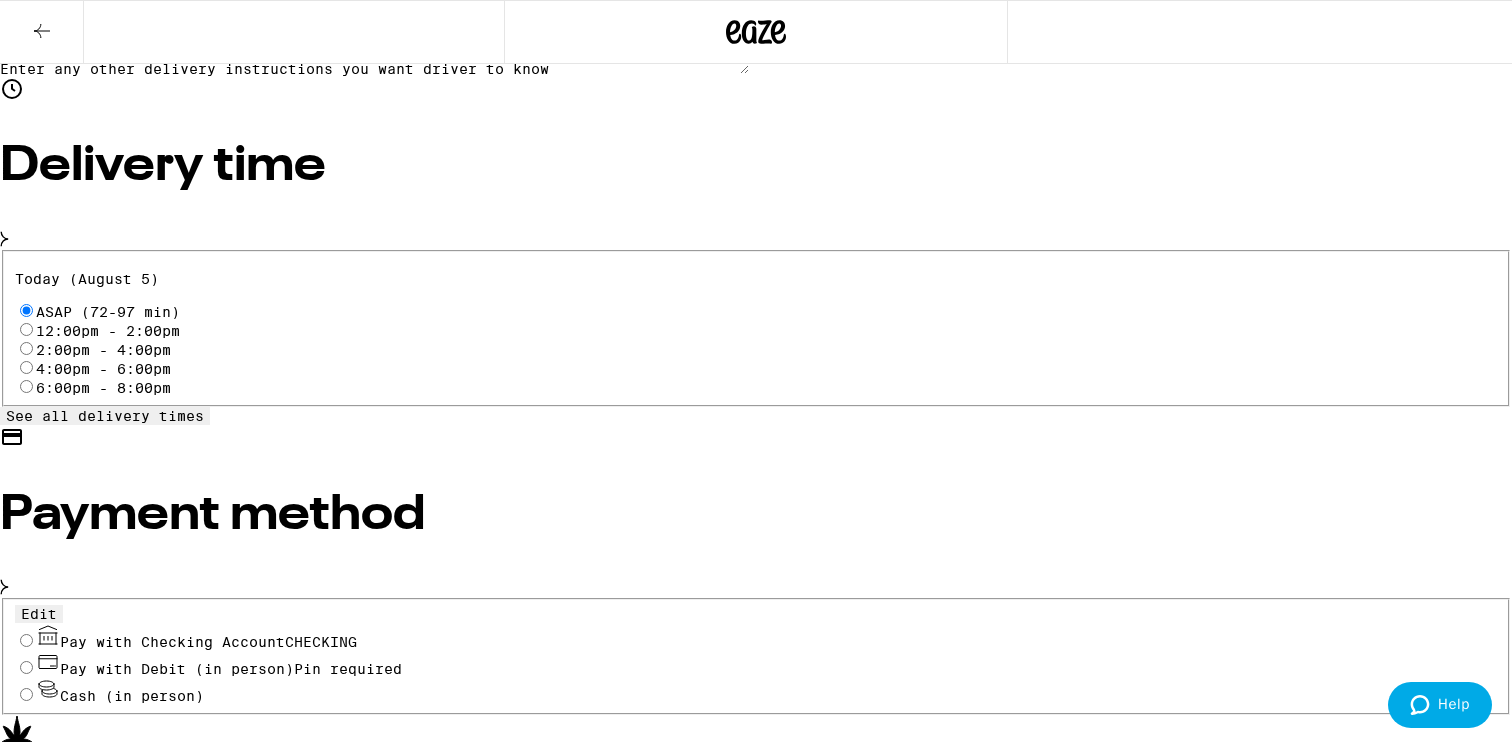 scroll, scrollTop: 585, scrollLeft: 0, axis: vertical 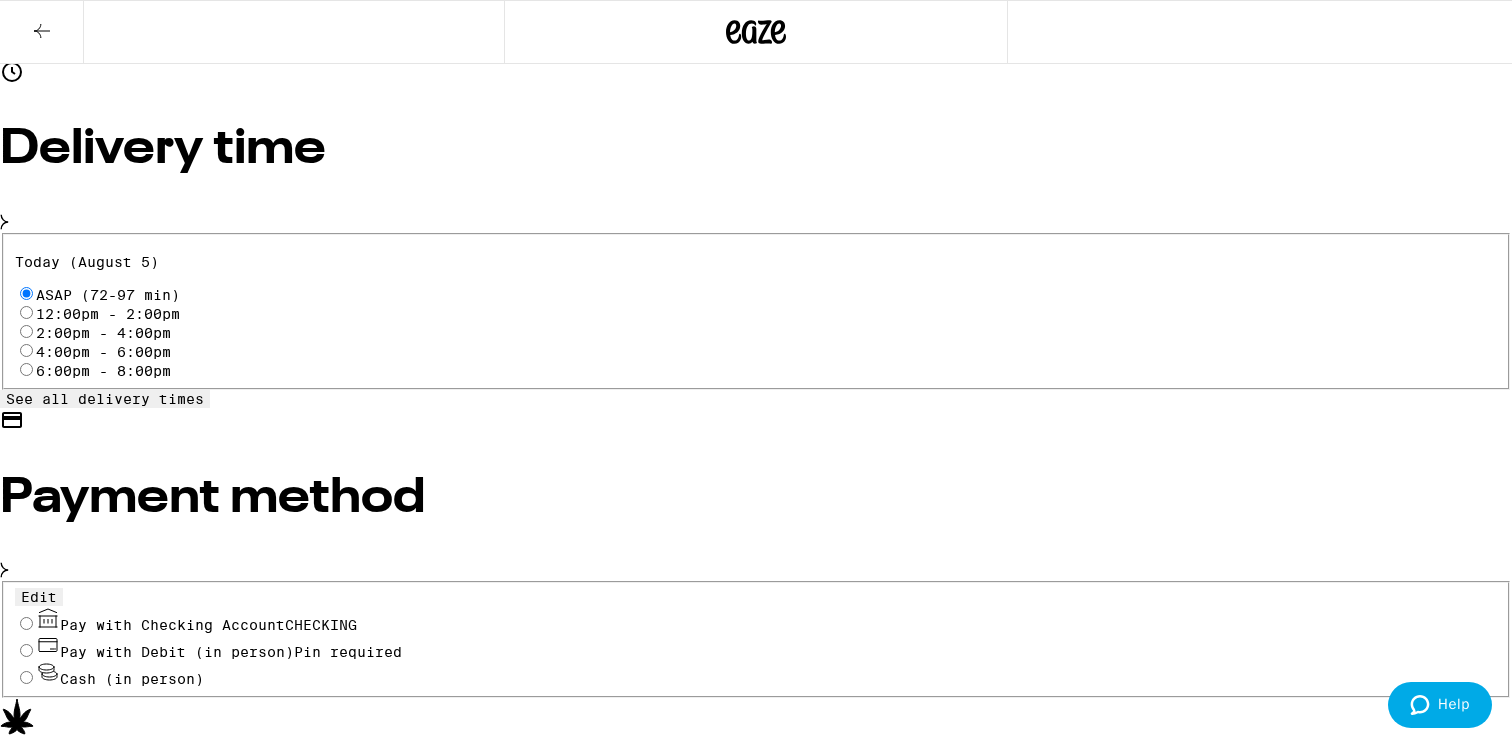 click on "CHECKING" at bounding box center (321, 625) 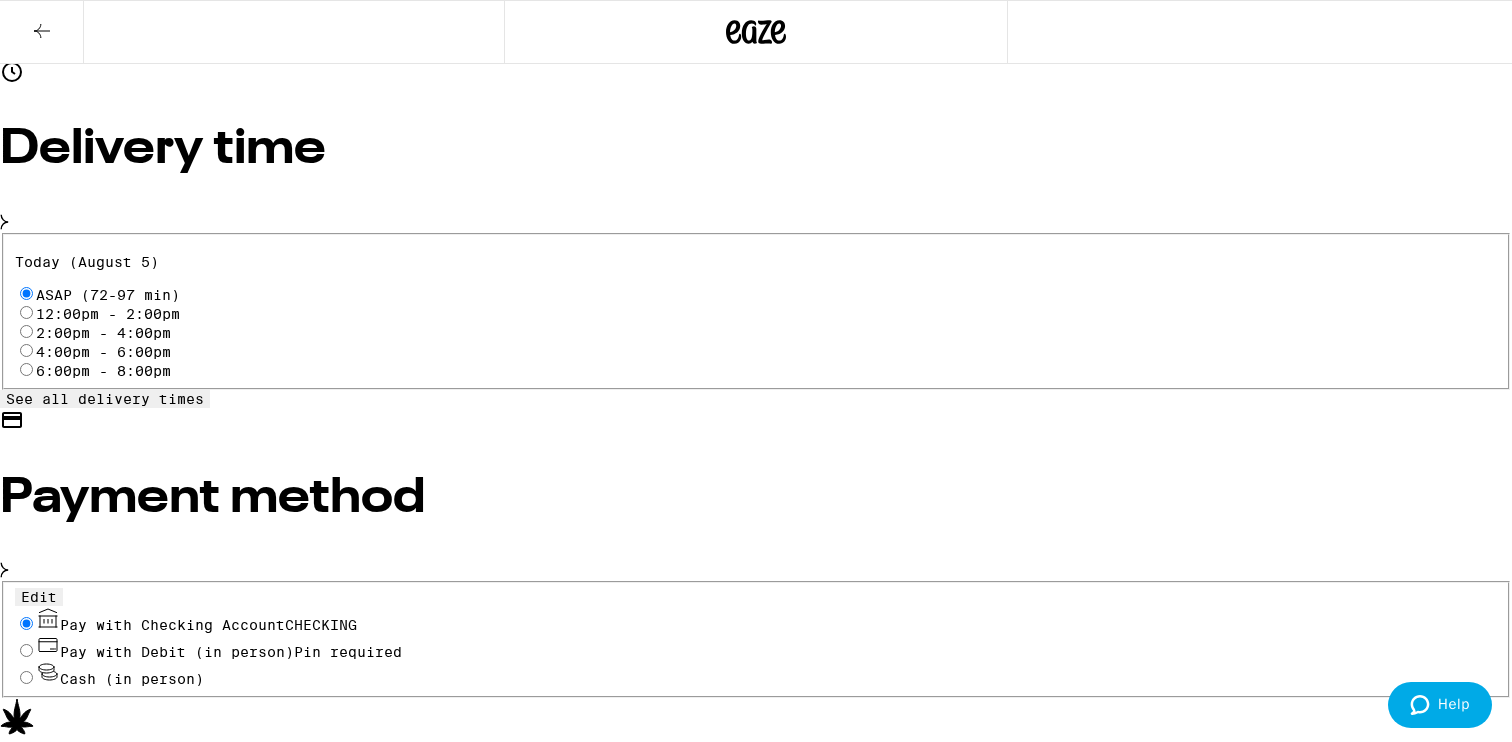 radio on "true" 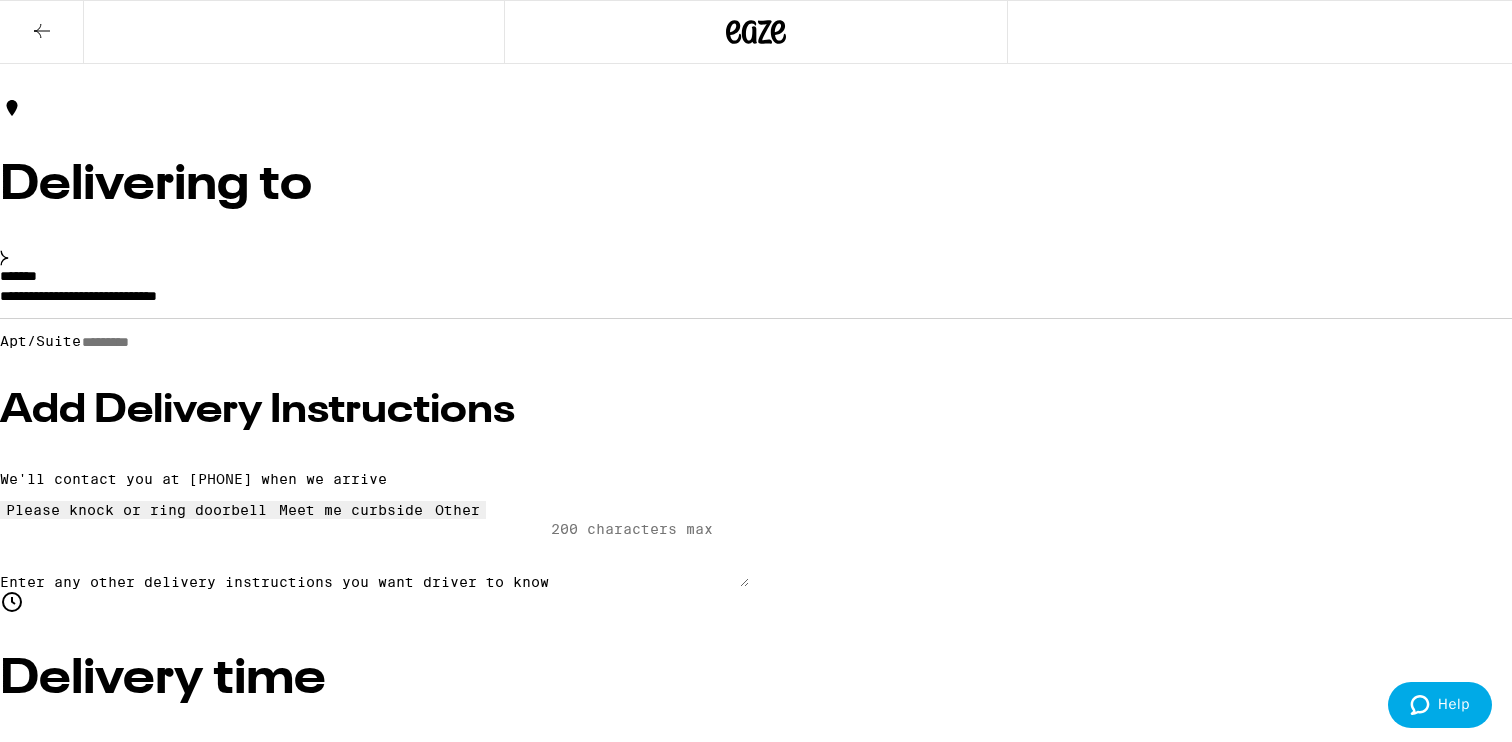 scroll, scrollTop: 0, scrollLeft: 0, axis: both 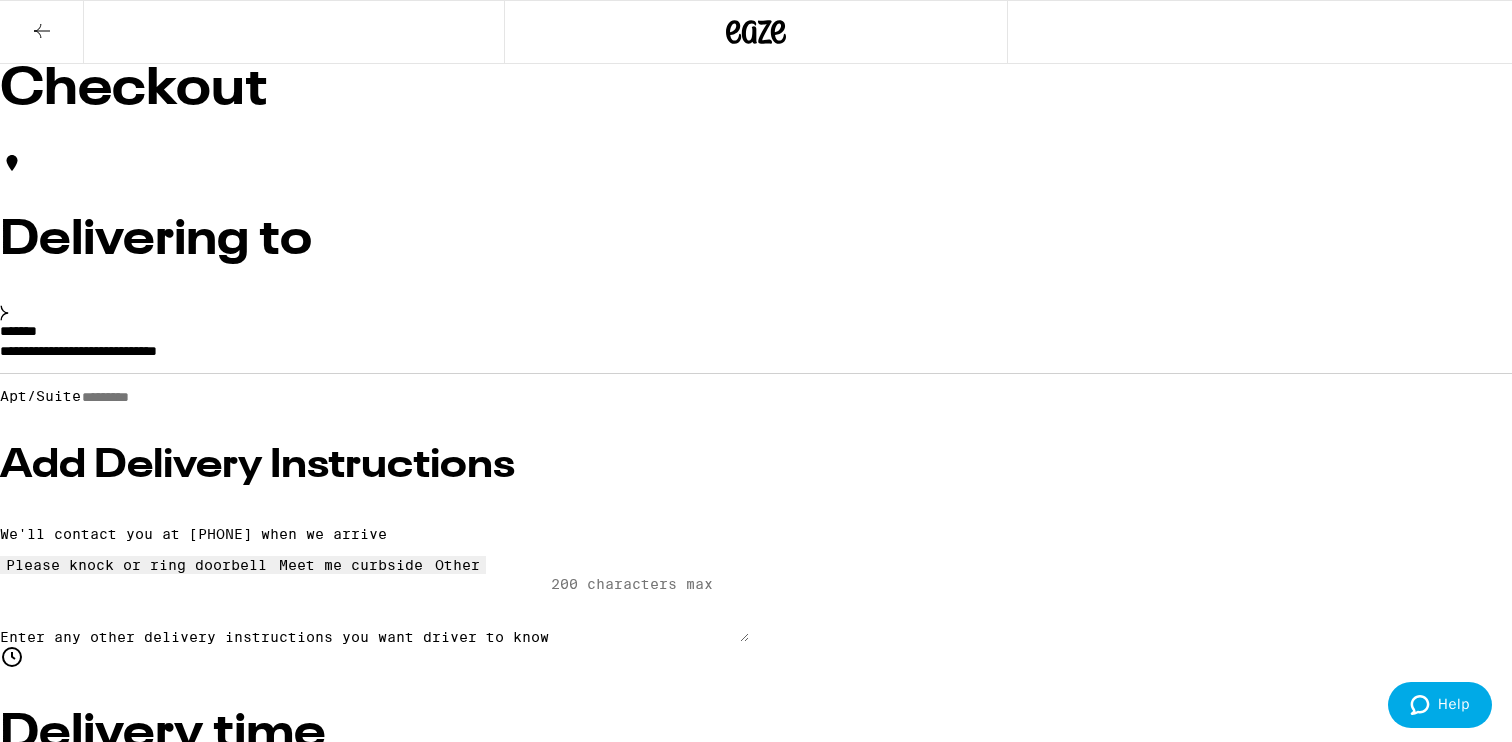 click on "Other" at bounding box center [756, 4468] 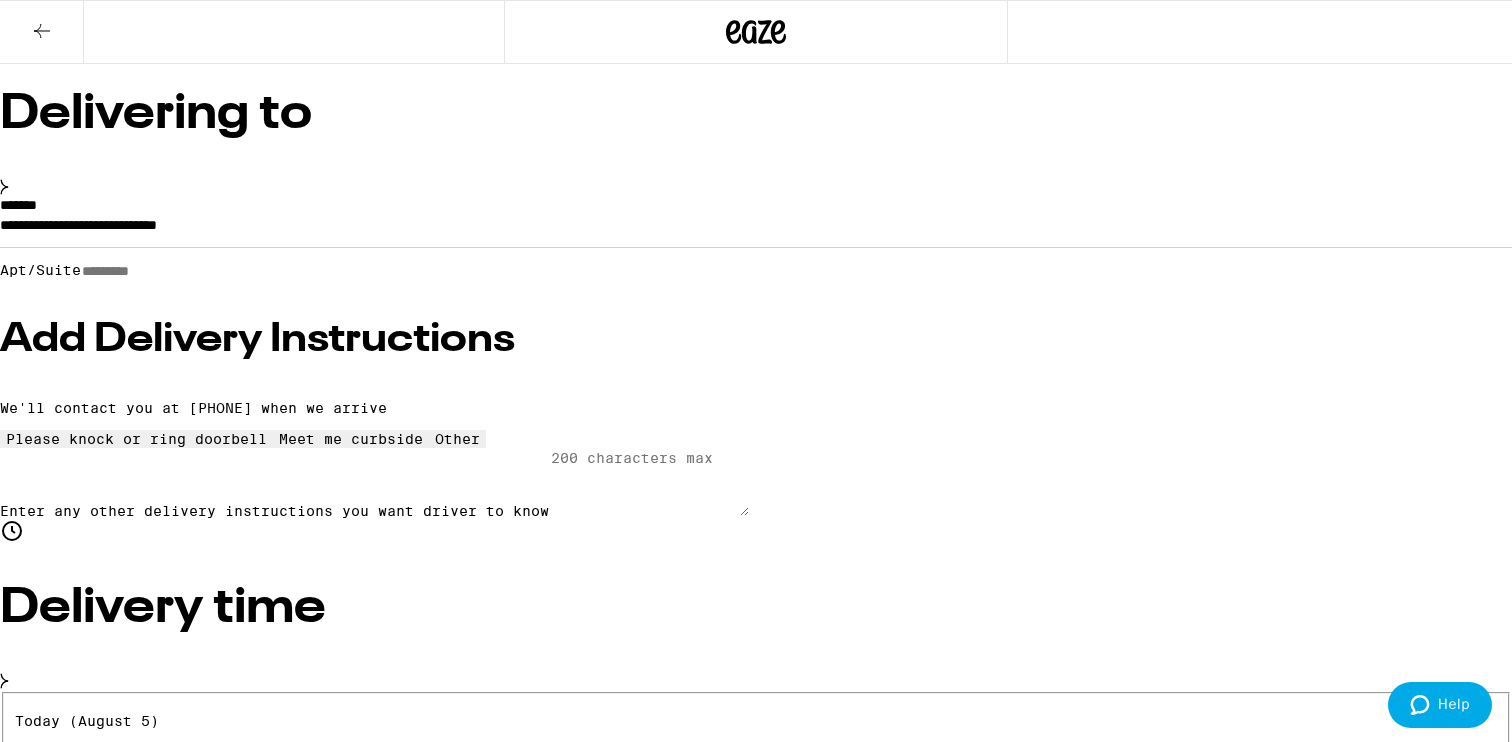 scroll, scrollTop: 134, scrollLeft: 0, axis: vertical 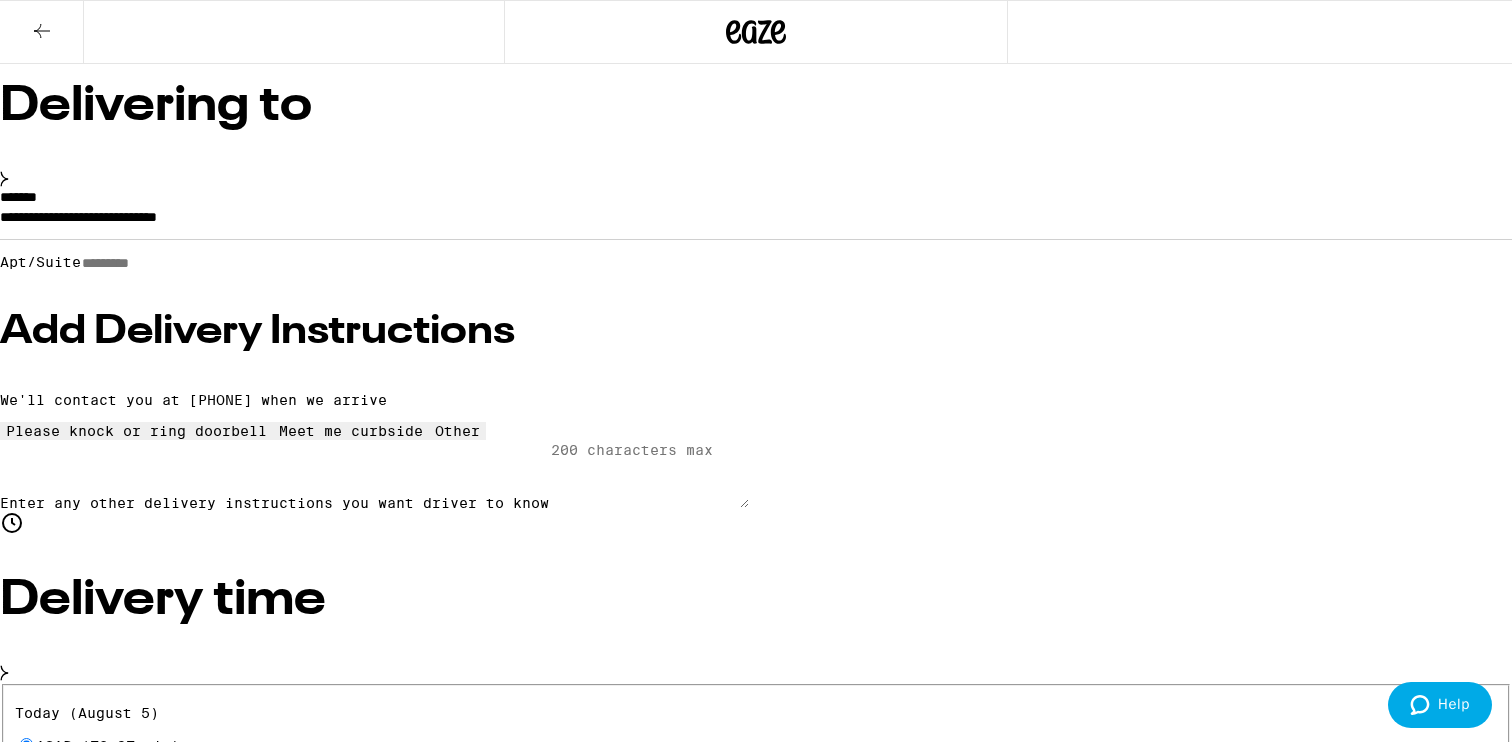 click on "Place Order" at bounding box center [55, 4509] 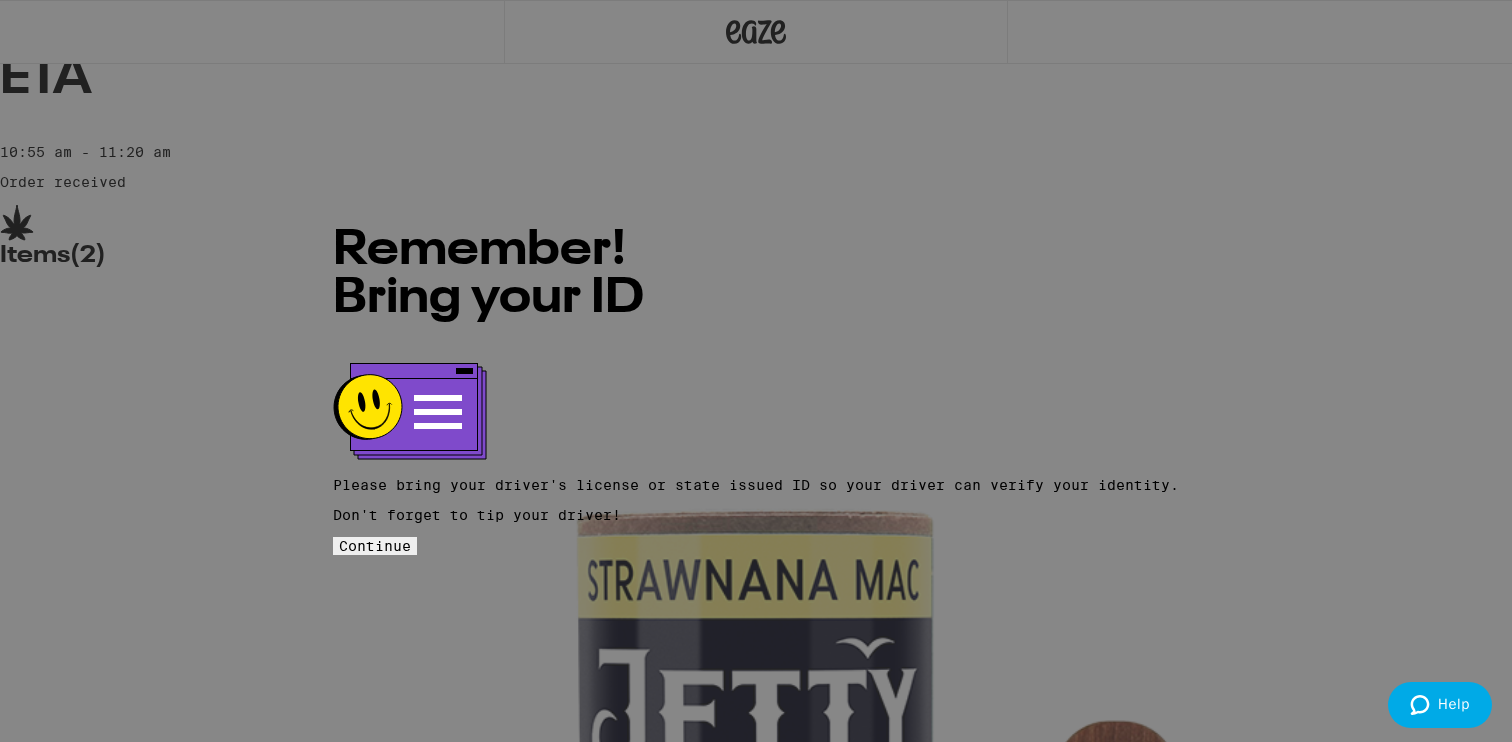 click on "Remember! Bring your ID  Please bring your driver's license or state issued ID so your driver can verify your identity. Don't forget to tip your driver! Continue" at bounding box center (756, 371) 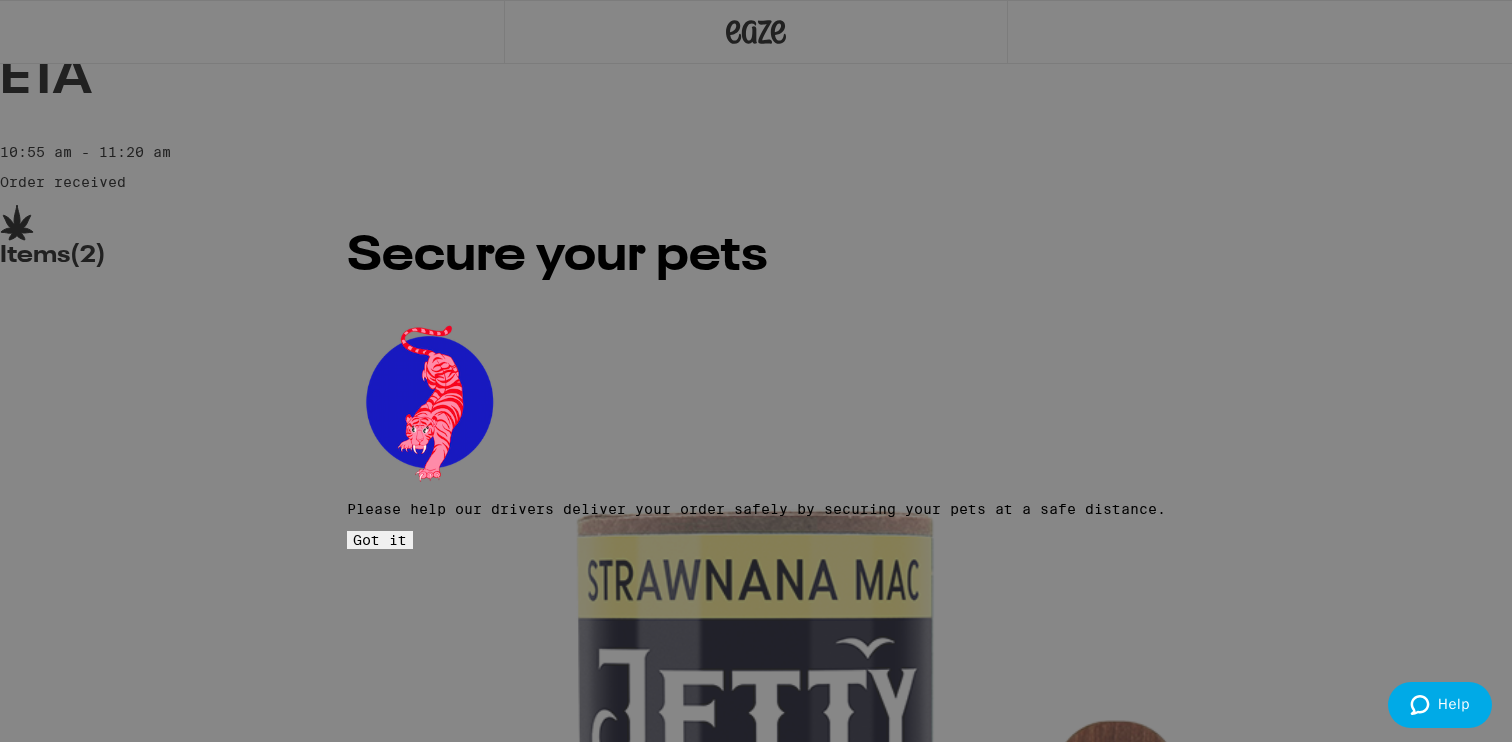 click on "Got it" at bounding box center [380, 540] 